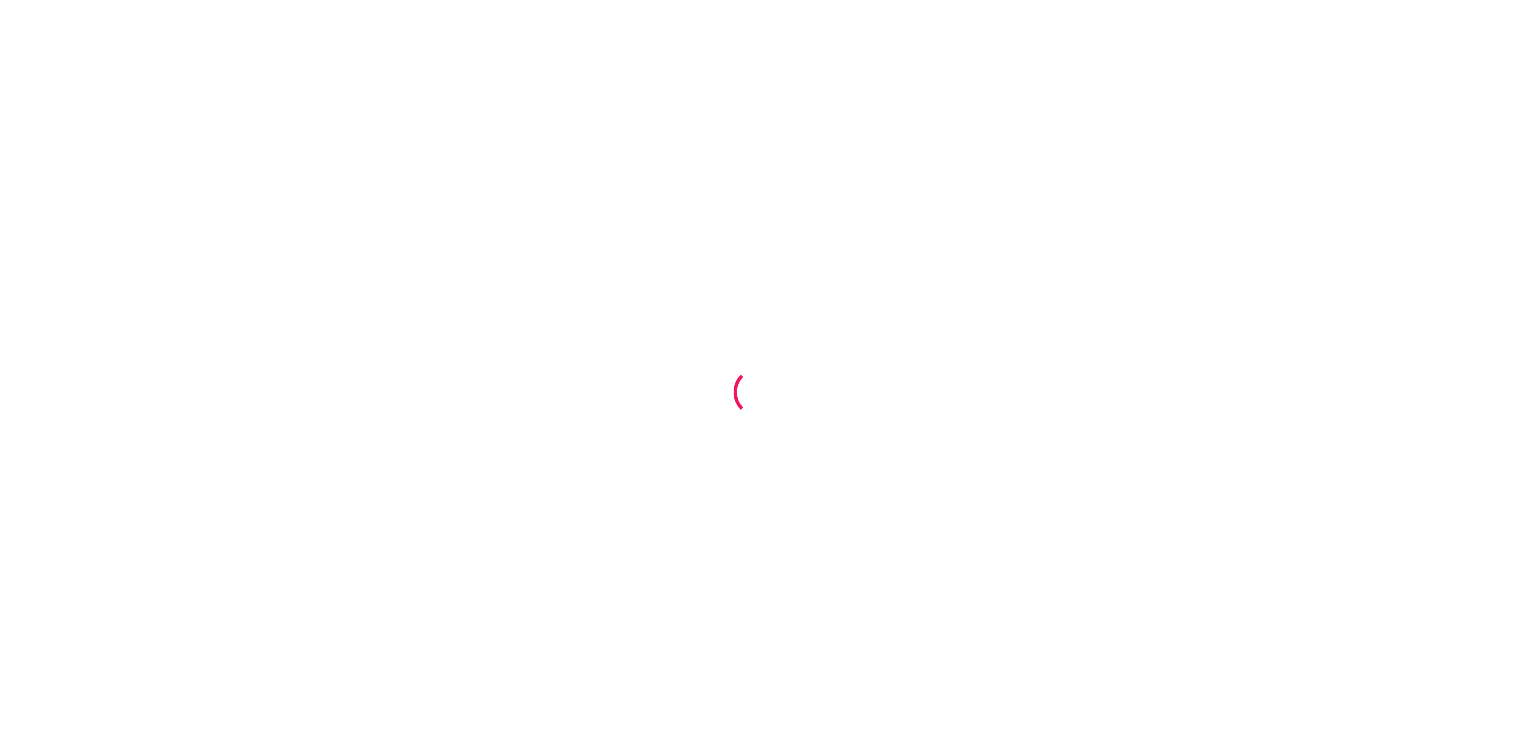 scroll, scrollTop: 0, scrollLeft: 0, axis: both 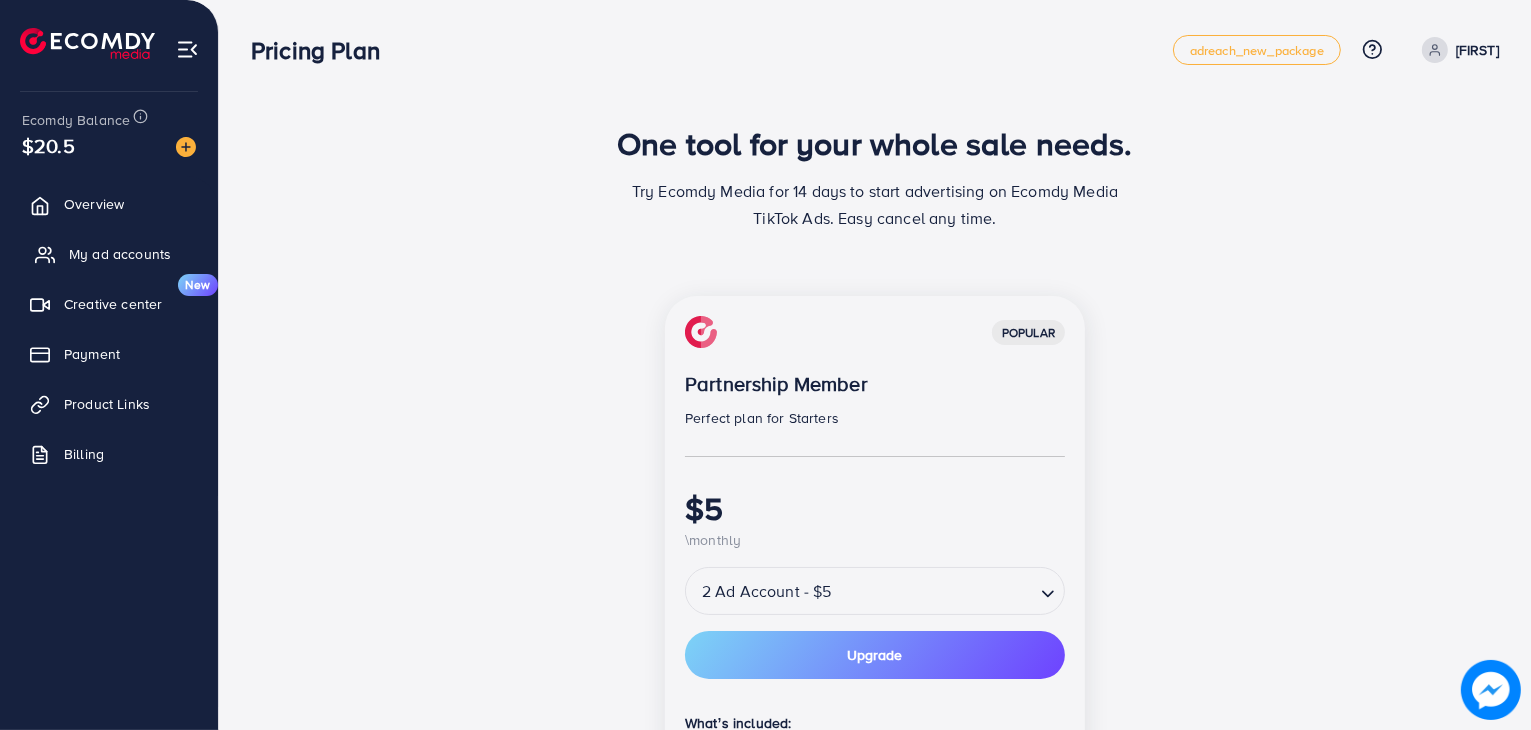 click on "My ad accounts" at bounding box center (120, 254) 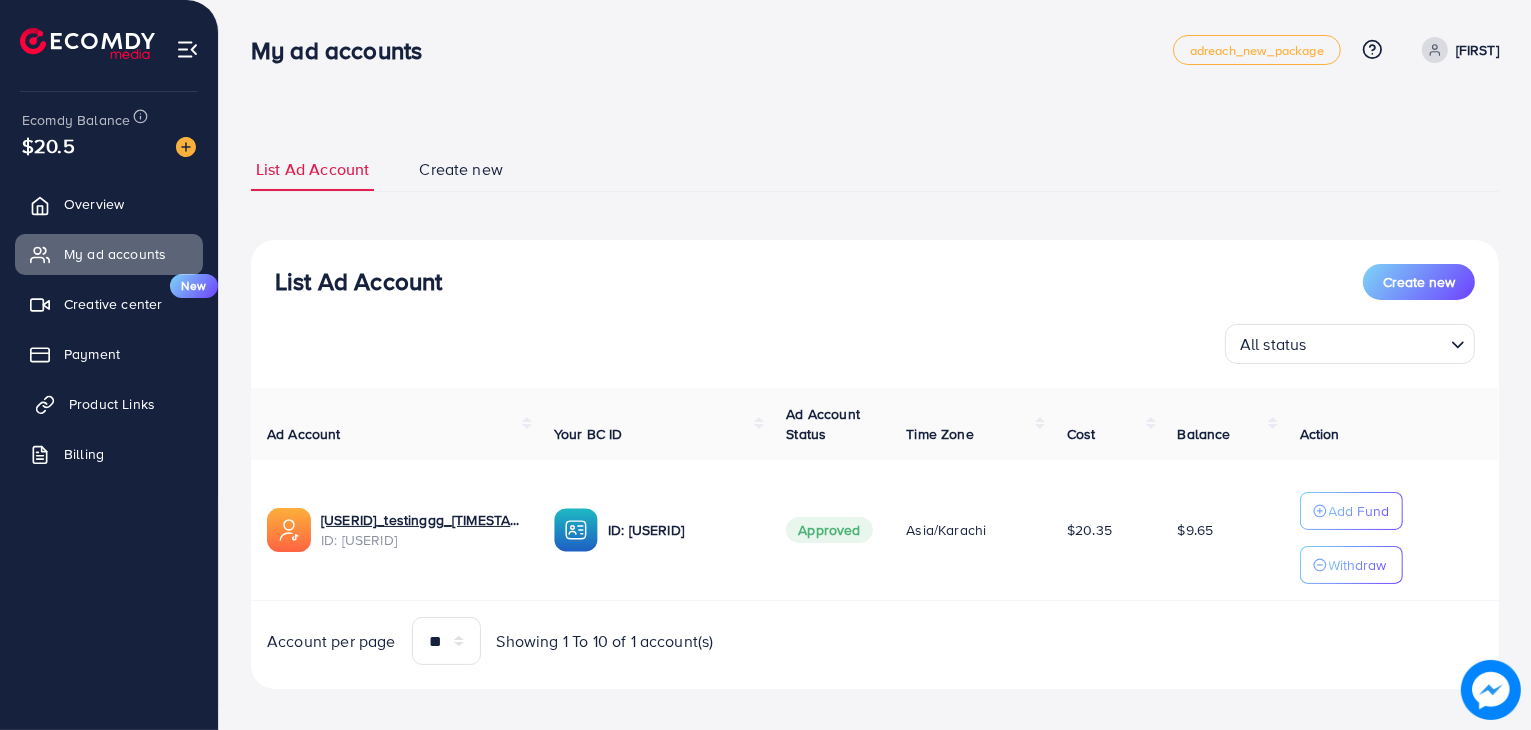click on "Product Links" at bounding box center [112, 404] 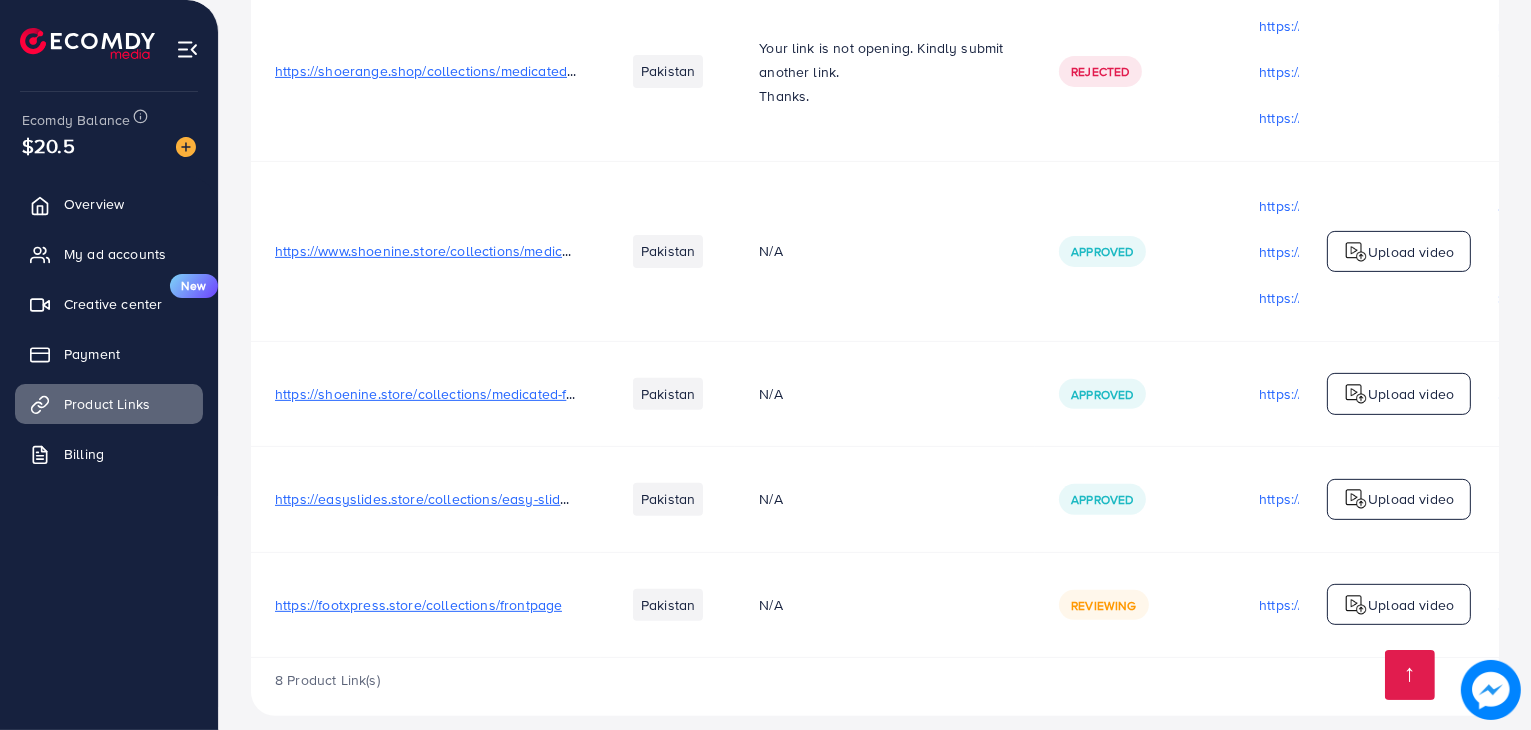scroll, scrollTop: 893, scrollLeft: 0, axis: vertical 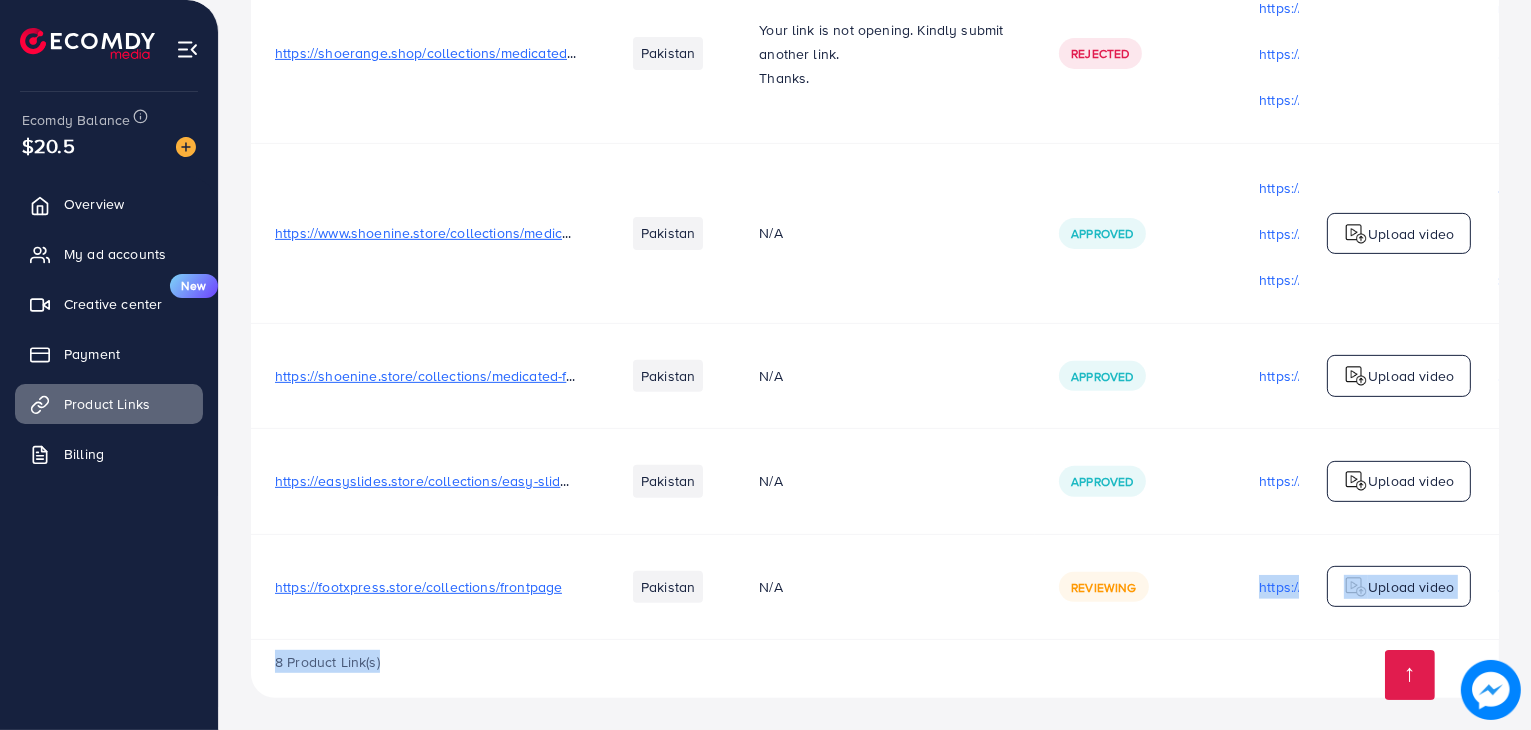 drag, startPoint x: 1146, startPoint y: 633, endPoint x: 1180, endPoint y: 644, distance: 35.735138 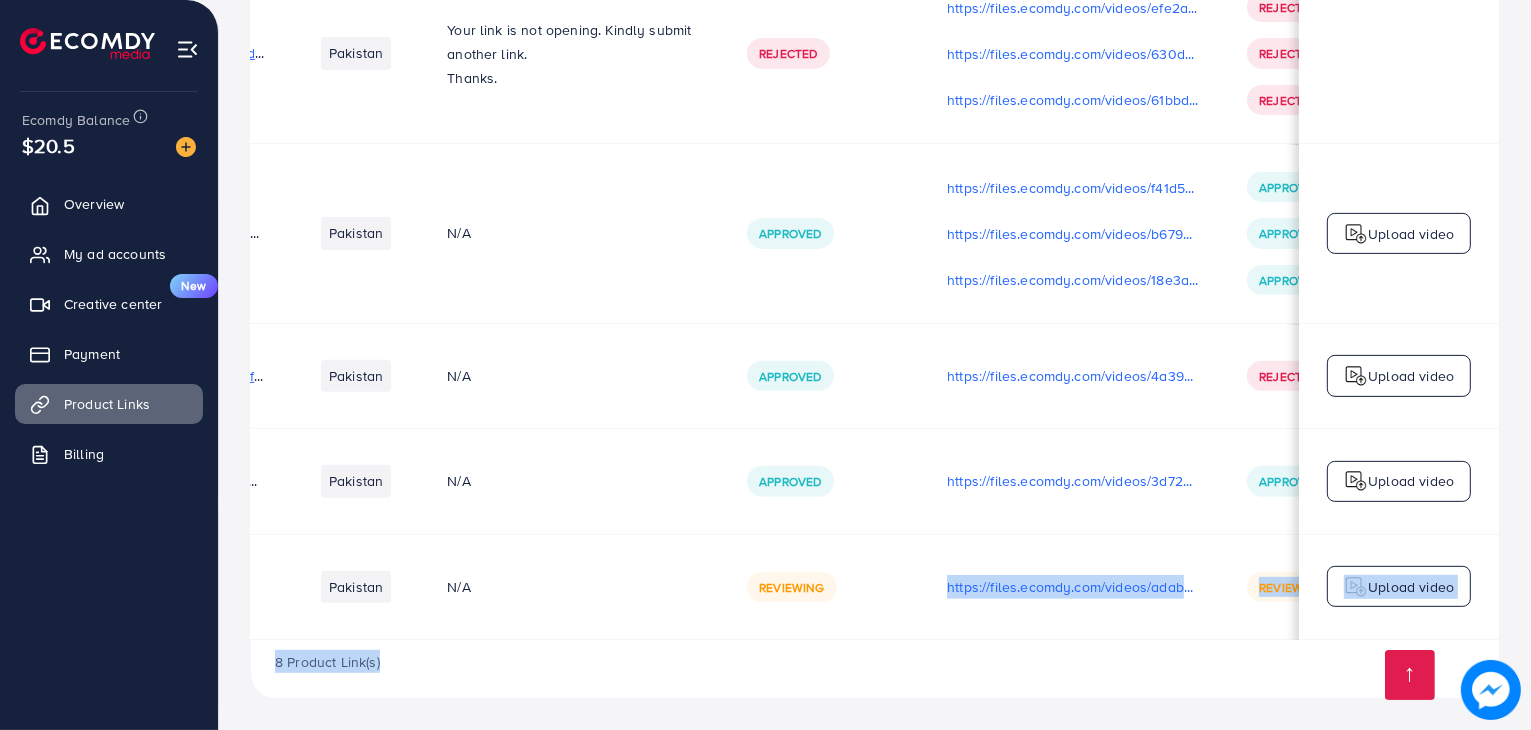 scroll, scrollTop: 0, scrollLeft: 0, axis: both 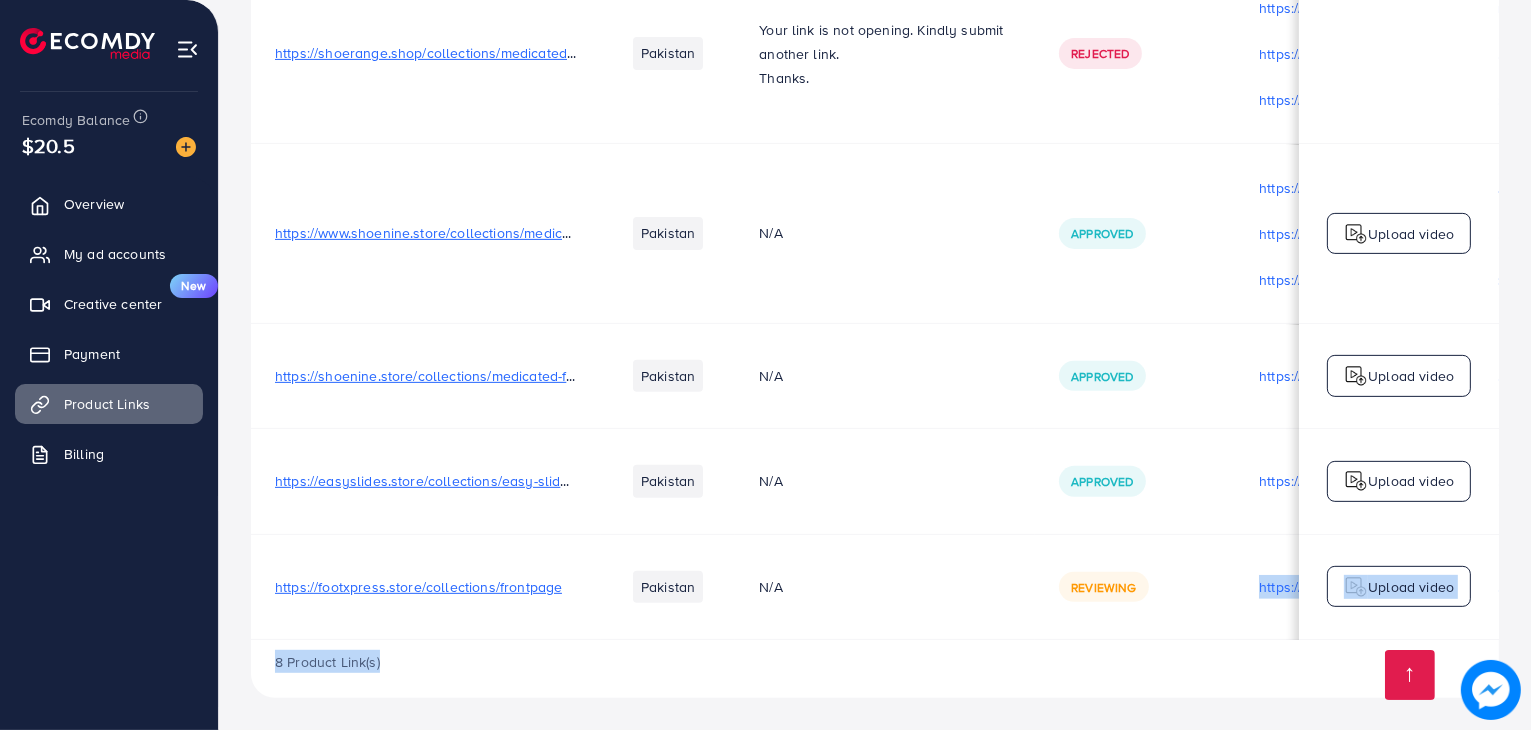 click on "Your product links   Learn   Create new                Product URLs Target markets Reason rejected Status Product video Status video Actions           https://shoerover.store/  Pakistan  N/A Approved  N/A   N/A   Upload video      https://www.homeedit.shop/collections/premium-table-runners  Pakistan  N/A Approved  https://files.ecomdy.com/videos/cefb648d-342d-47f3-aadb-2c9785c5dda3-1742490438114.mp4  Approved  Upload video      https://shoerange.shop/collections/medicated-foaming-slides  Pakistan  Your landing page lacks the required information (Terms & Conditions, Shipping Information, Returns Policy, and Refund policy).   If you have a Shopify website, you can follow these steps to add policies to your Landing page:   https://help.shopify.com/en/manual/checkout-settings/refund-privacy-to s  Rejected  https://files.ecomdy.com/videos/327edc28-5eef-458e-b620-b9718a119678-1742645884516.mp4   https://files.ecomdy.com/videos/e578a395-52e7-4cd8-a2c1-44dc2d261e74-1742646041111.mp4  Rejected Rejected Rejected" at bounding box center (875, -80) 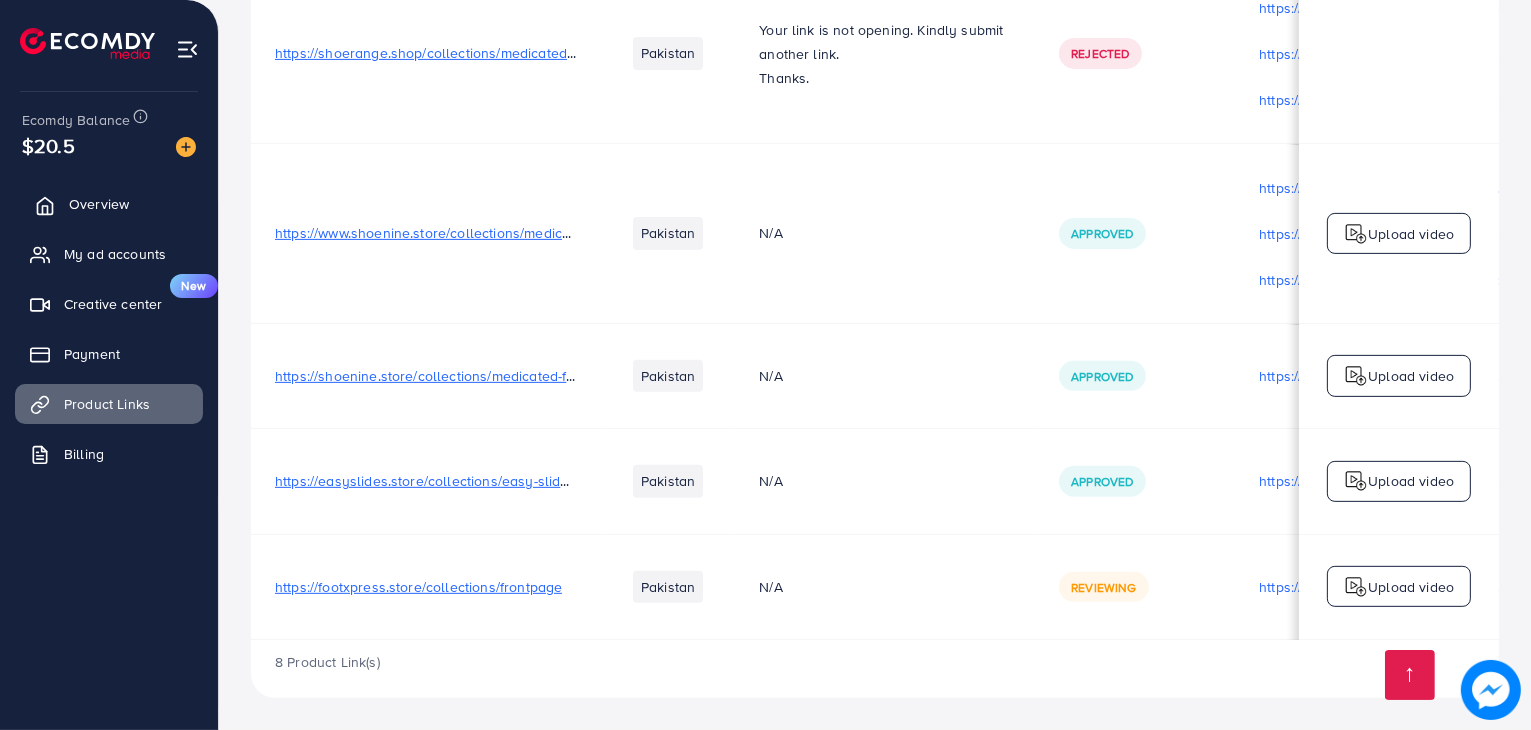 click on "Overview" at bounding box center (109, 204) 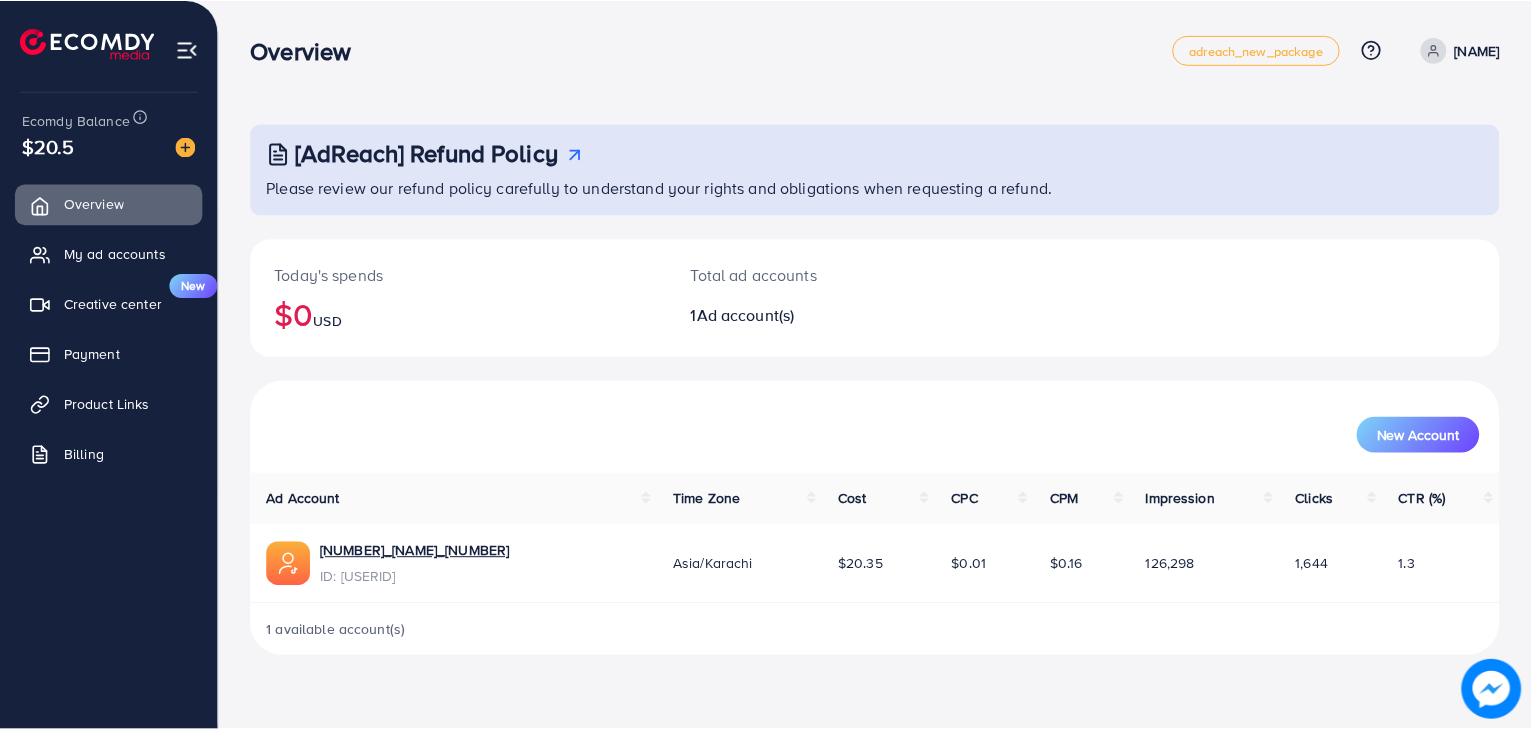scroll, scrollTop: 0, scrollLeft: 0, axis: both 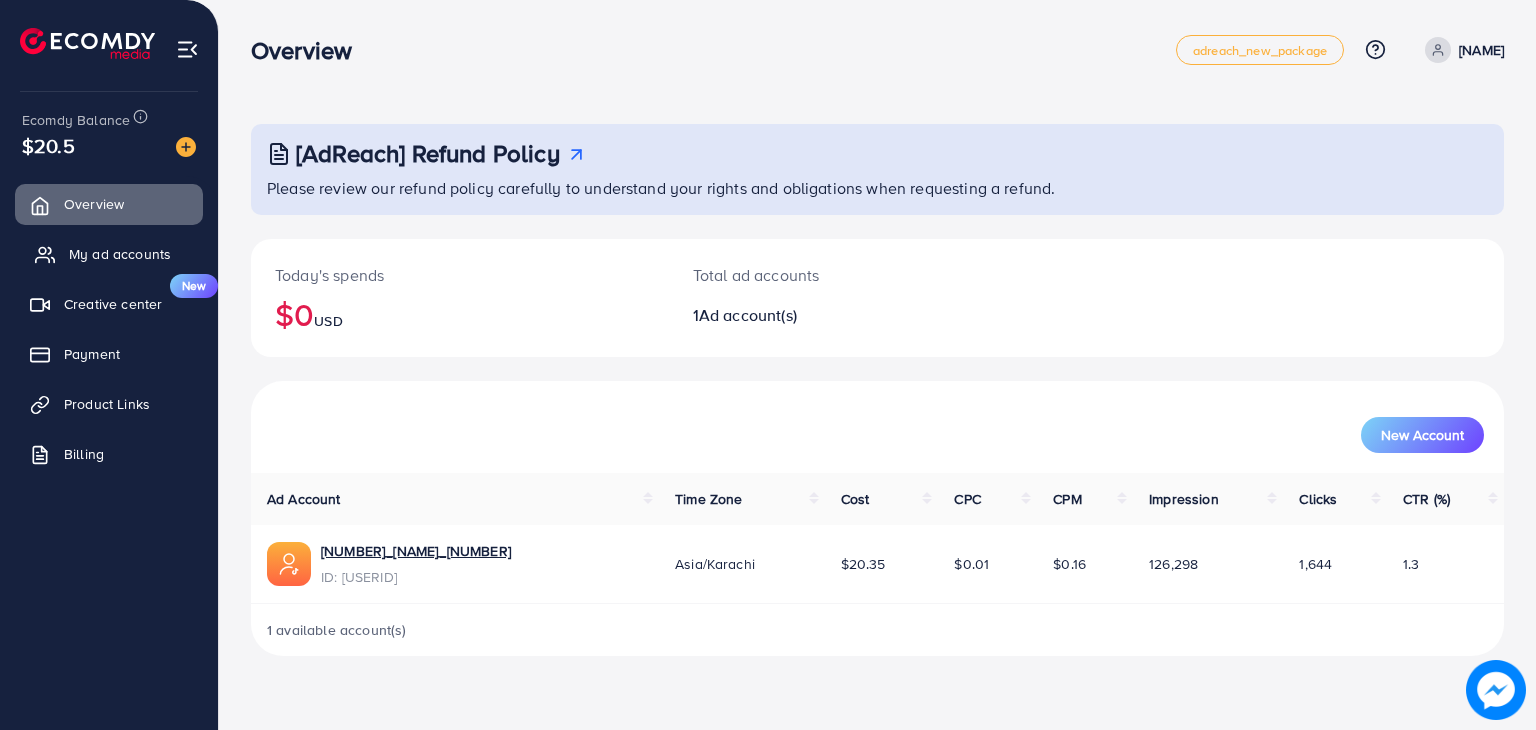 click on "My ad accounts" at bounding box center (109, 254) 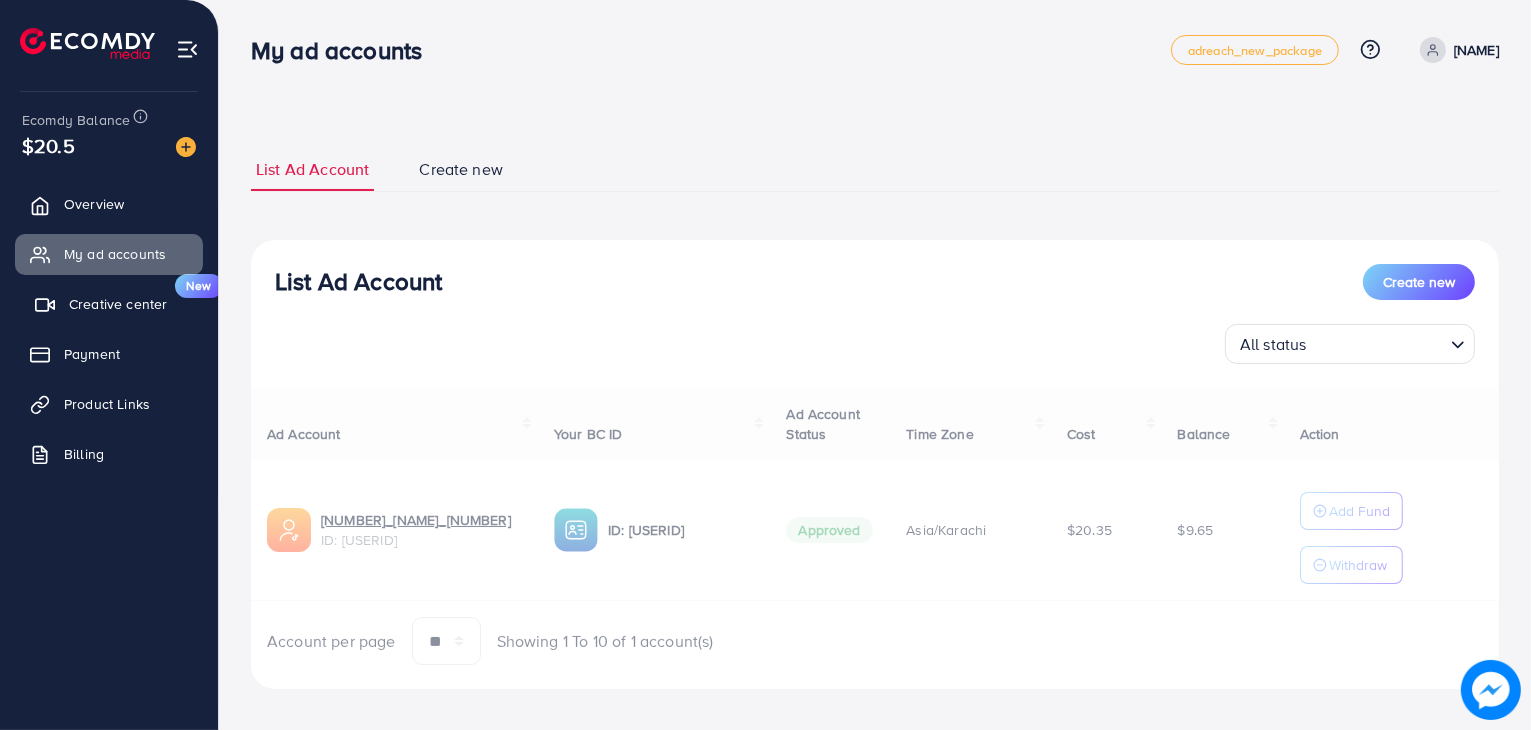 click on "Creative center" at bounding box center [118, 304] 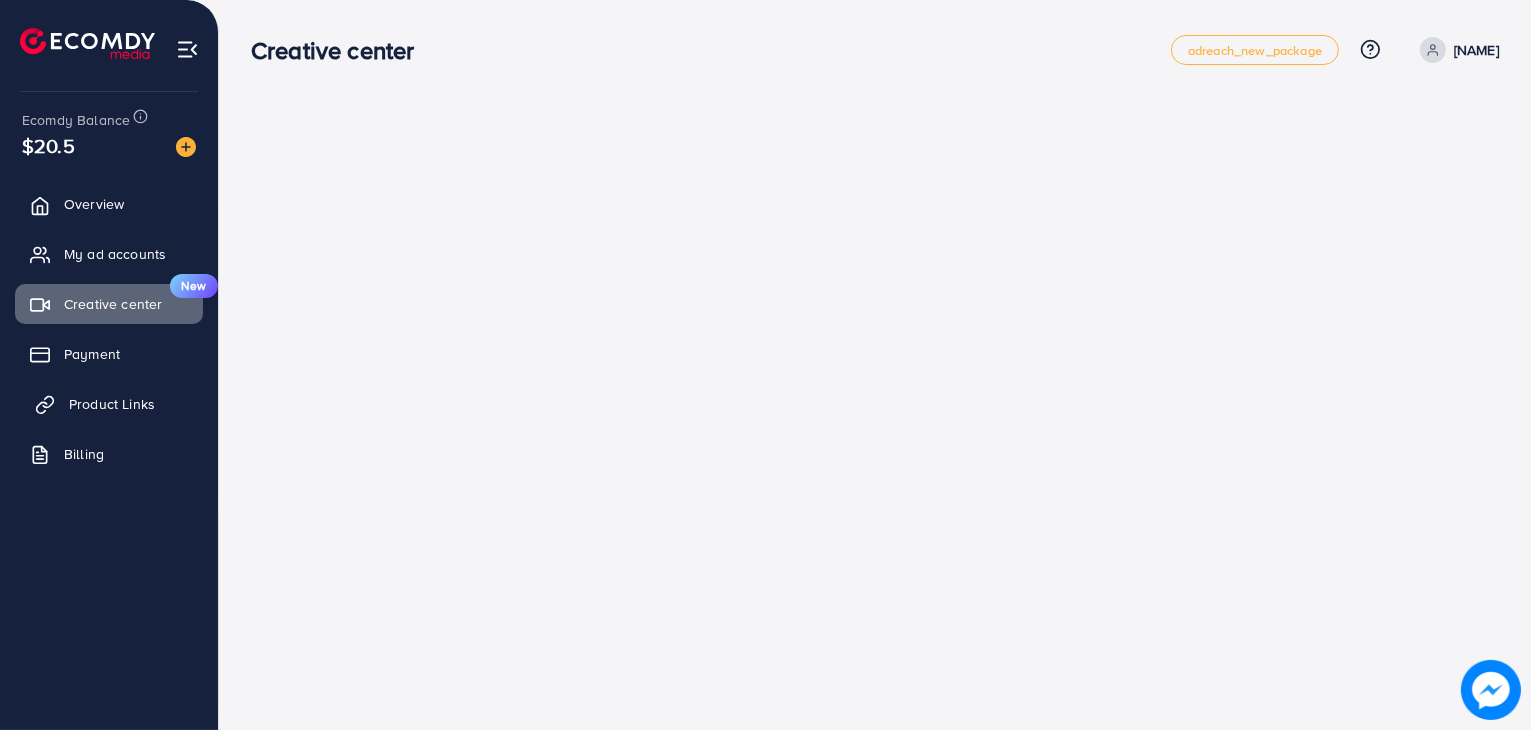 click on "Product Links" at bounding box center (112, 404) 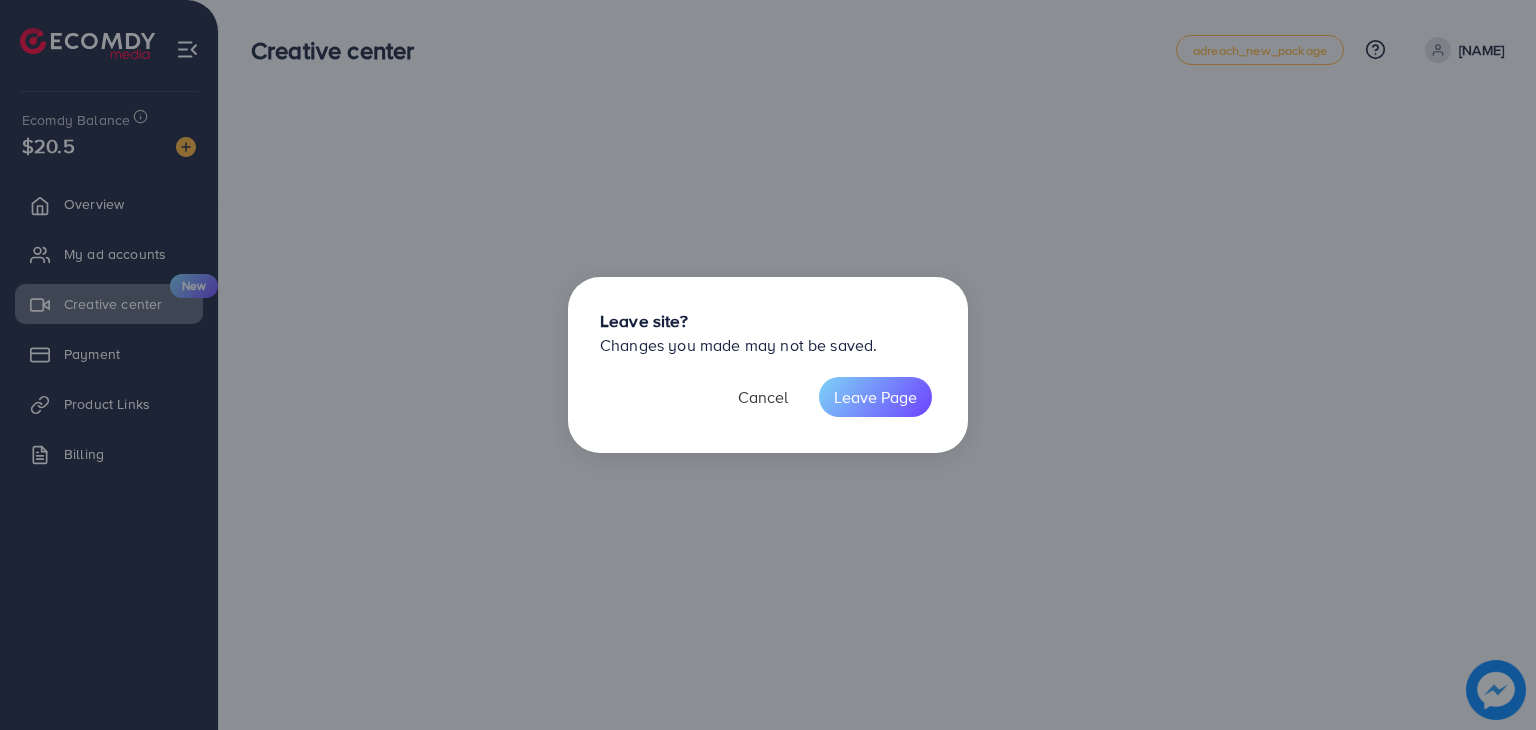 click on "Cancel" at bounding box center [763, 397] 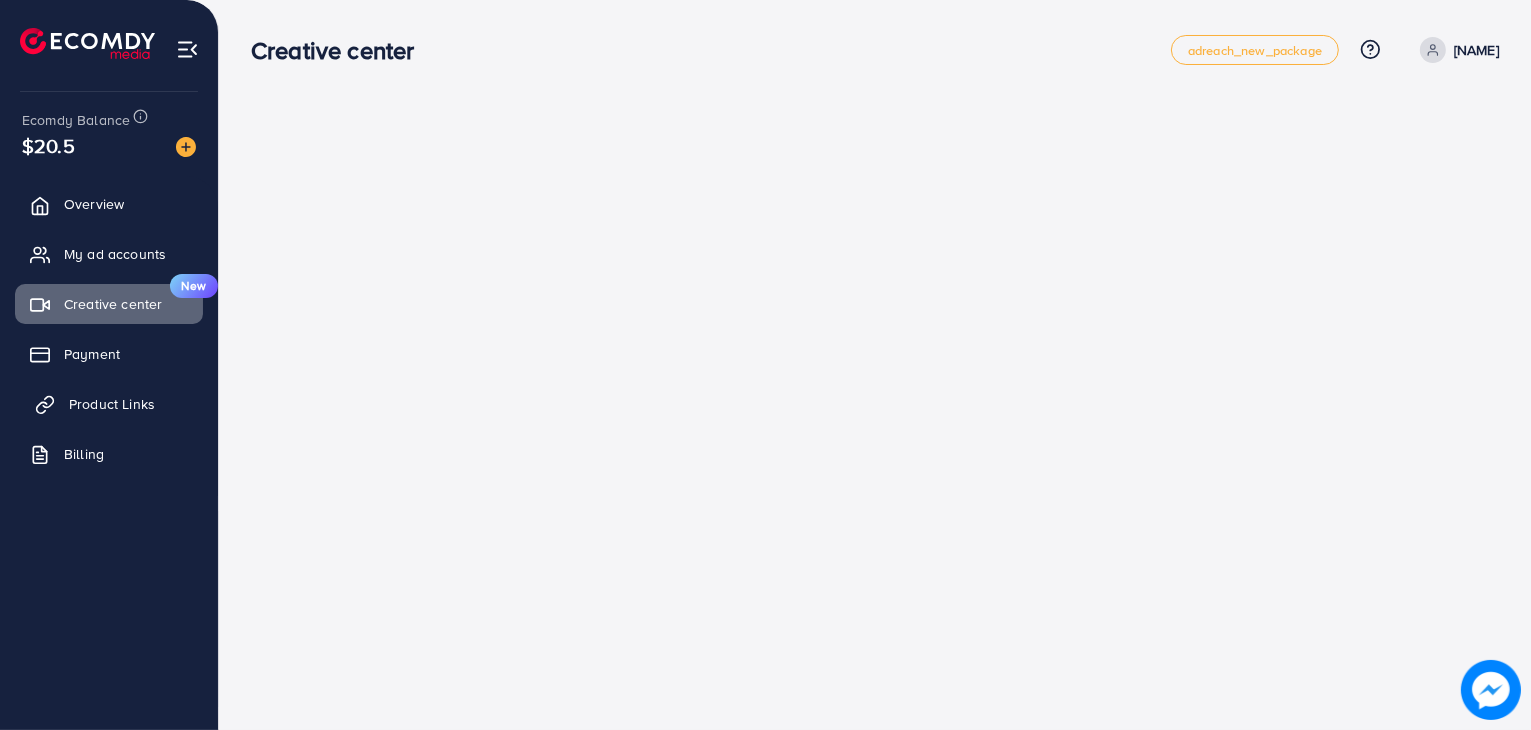 click on "Product Links" at bounding box center [112, 404] 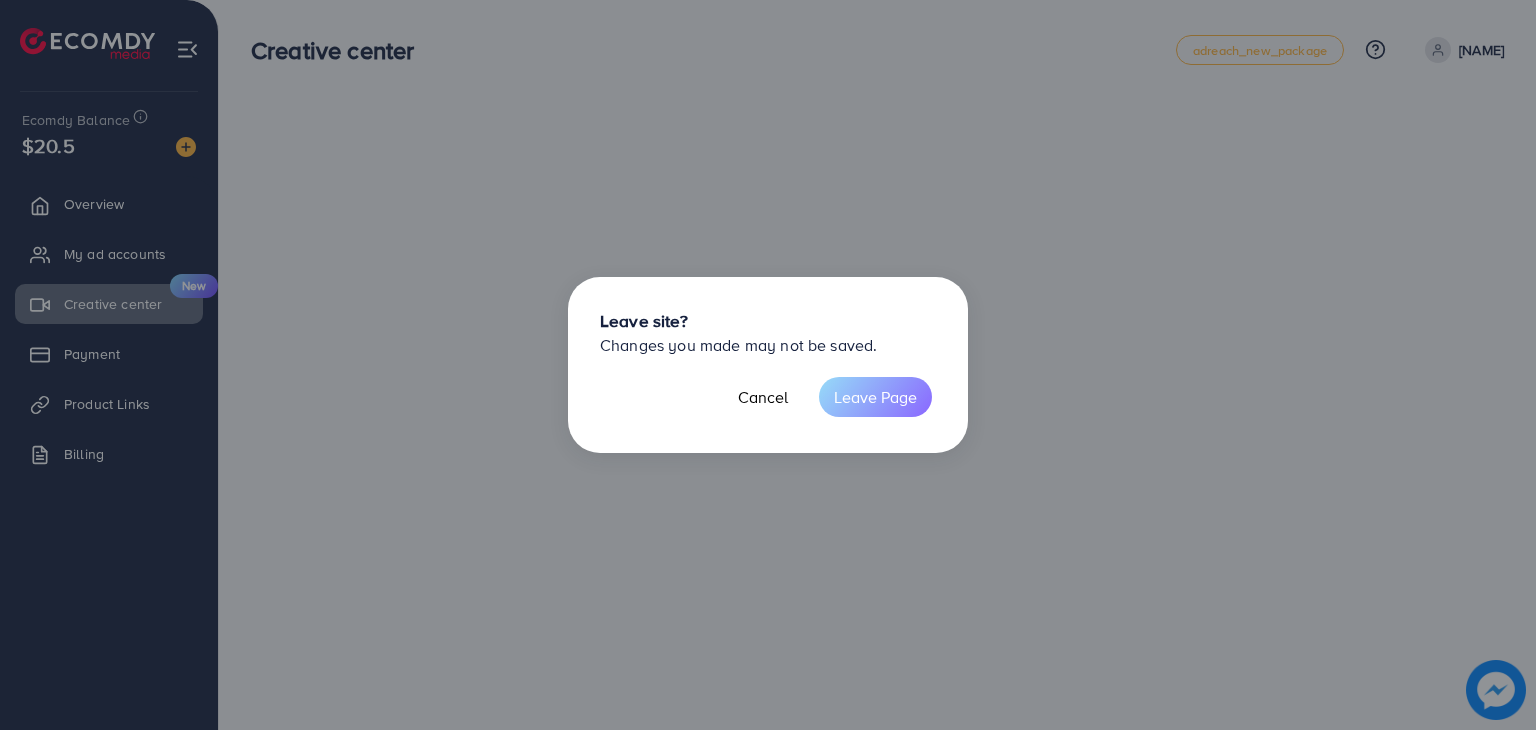 click on "Leave Page" at bounding box center [875, 397] 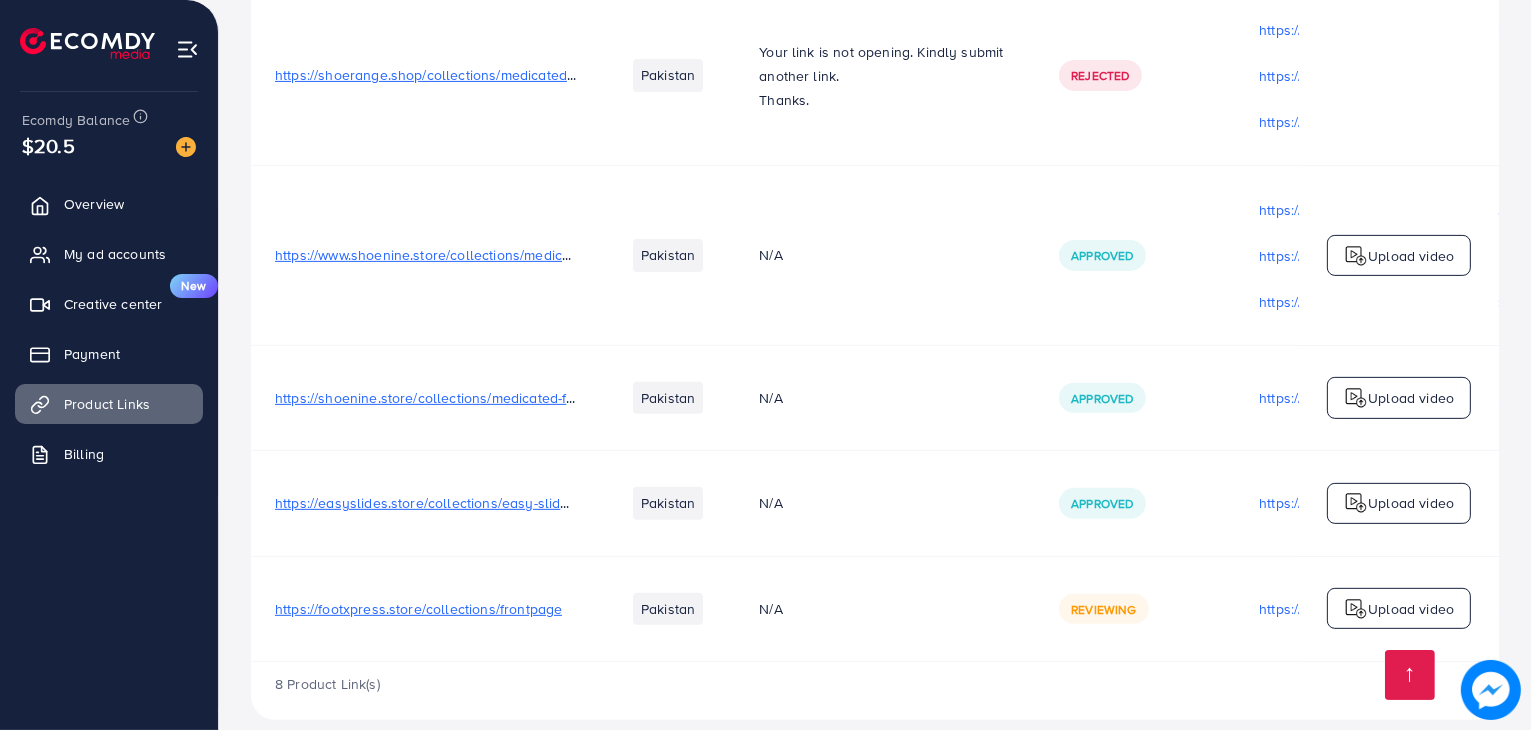 scroll, scrollTop: 893, scrollLeft: 0, axis: vertical 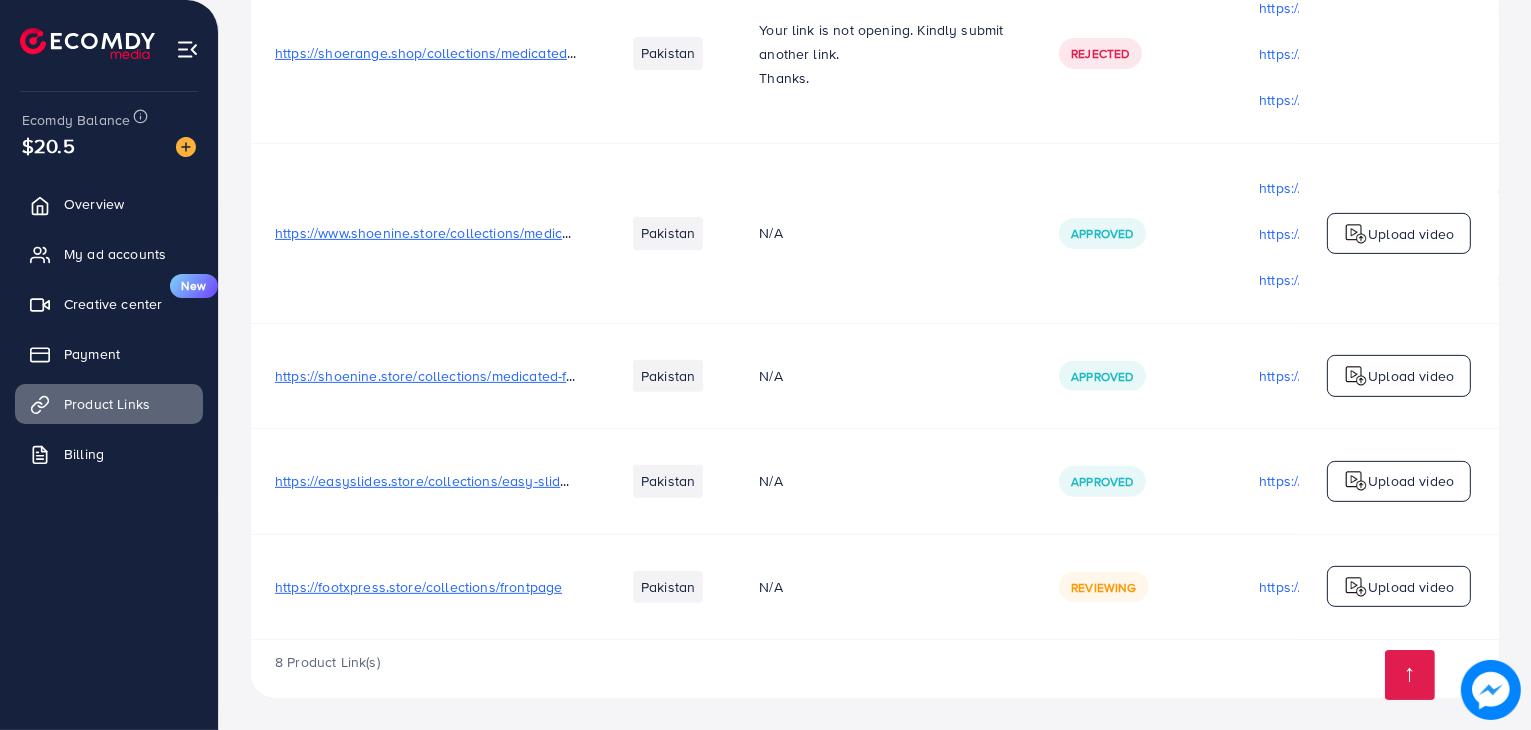 click on "https://footxpress.store/collections/frontpage" at bounding box center [418, 587] 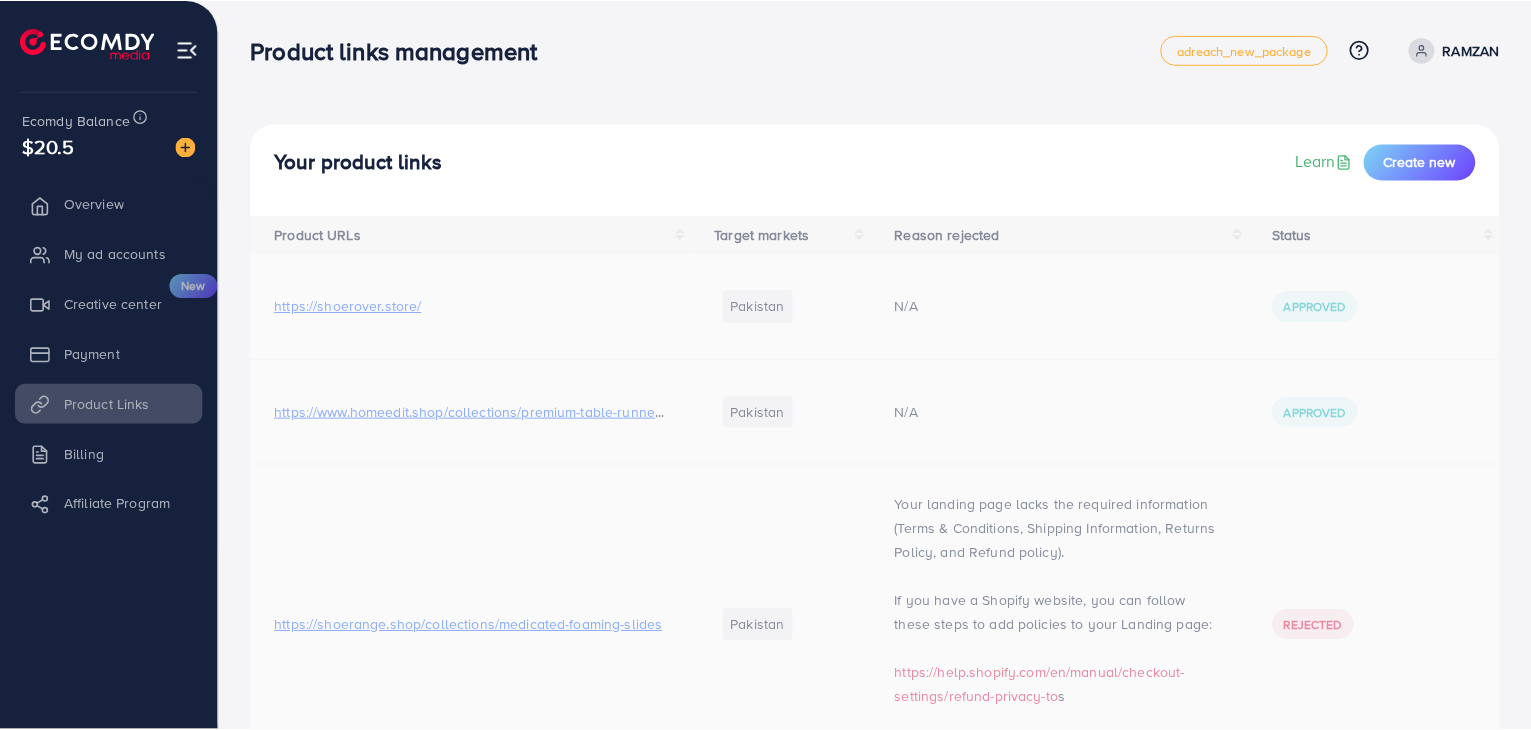scroll, scrollTop: 0, scrollLeft: 0, axis: both 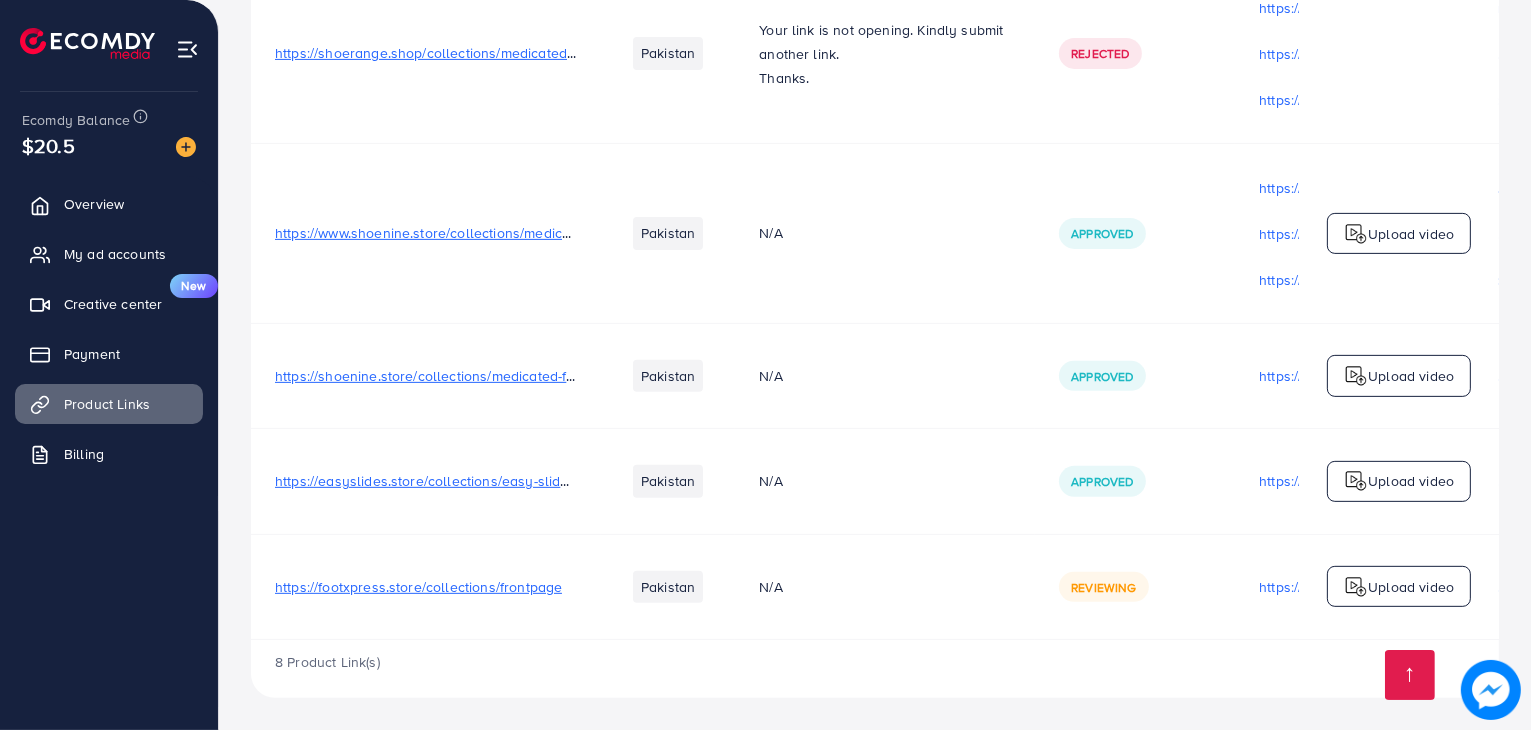 click on "N/A" at bounding box center [885, 586] 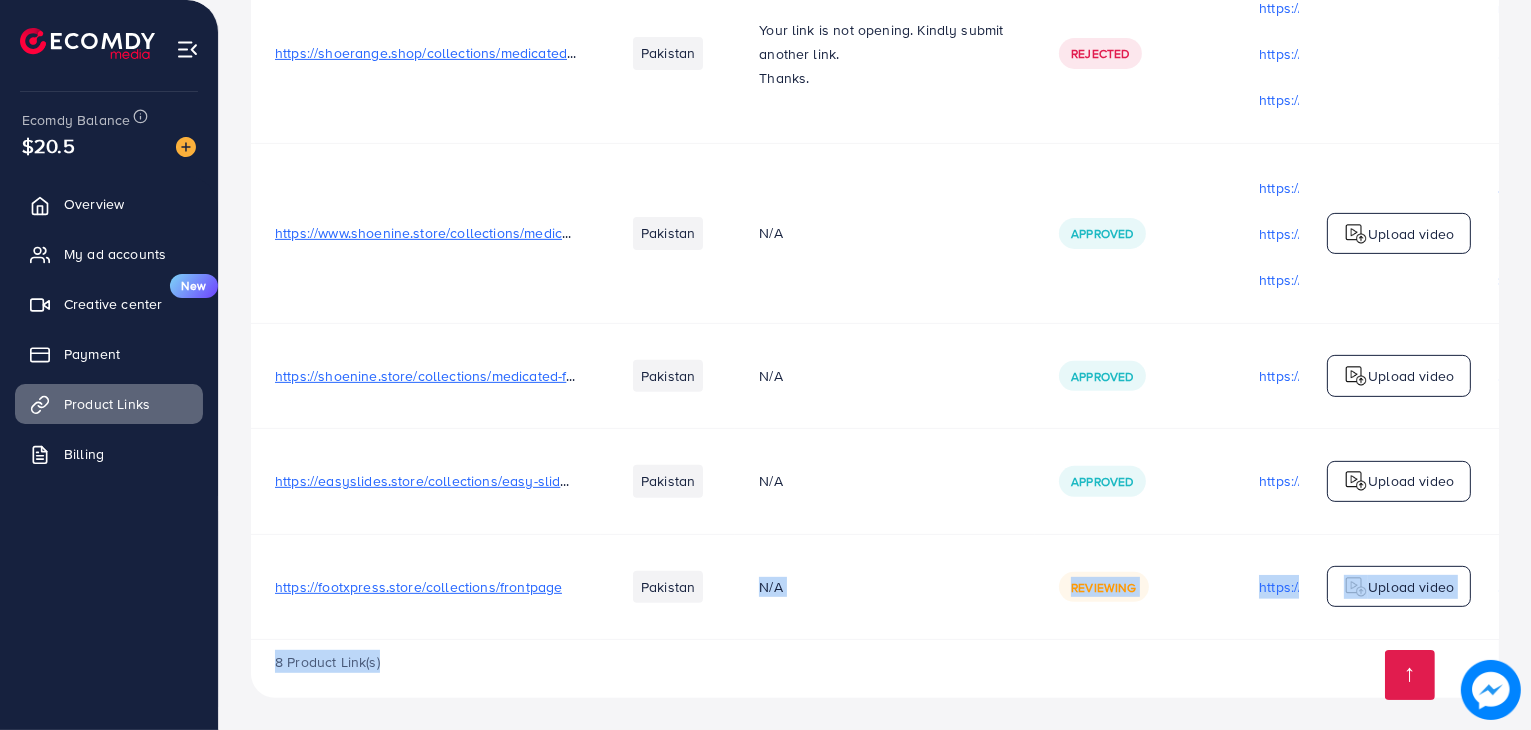 drag, startPoint x: 741, startPoint y: 632, endPoint x: 789, endPoint y: 644, distance: 49.47727 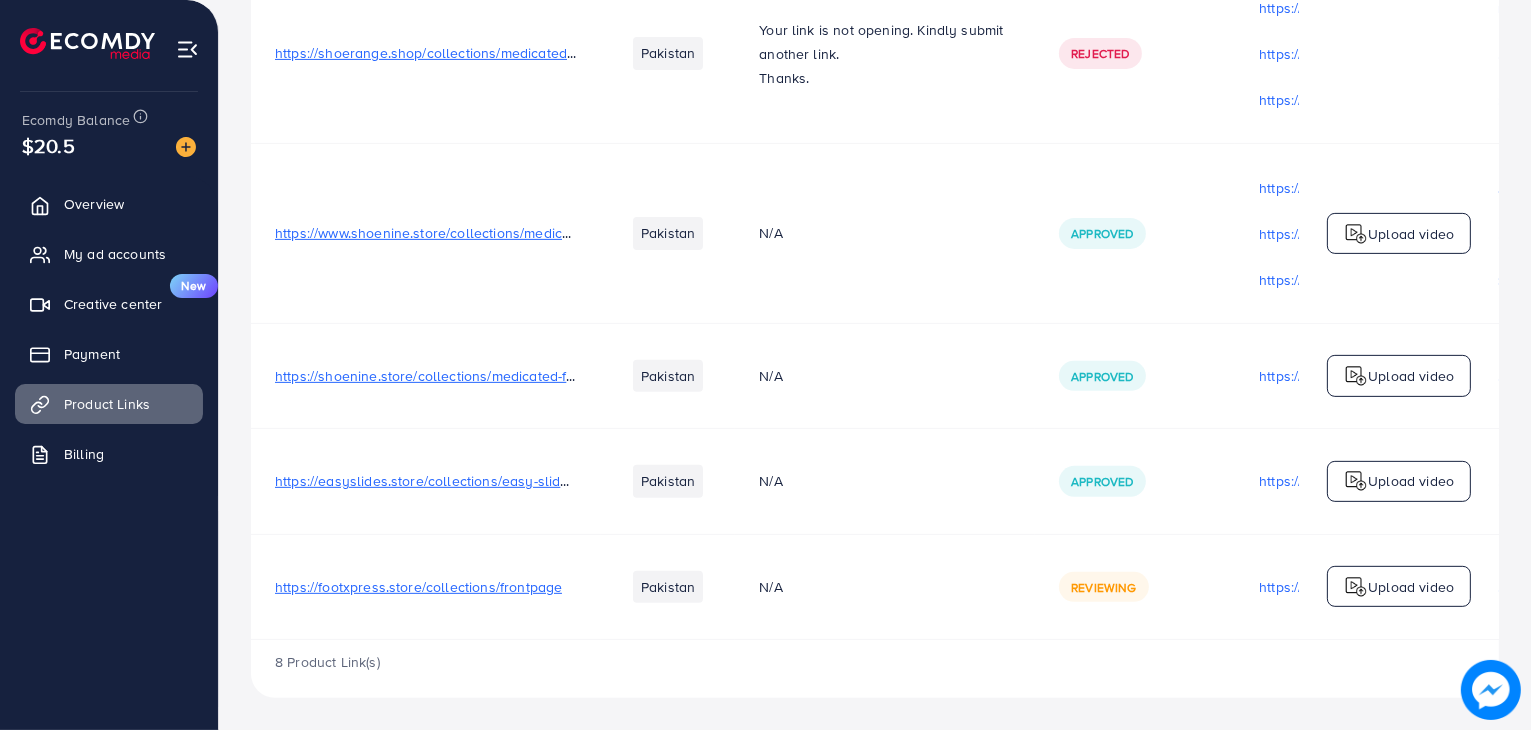 scroll, scrollTop: 0, scrollLeft: 0, axis: both 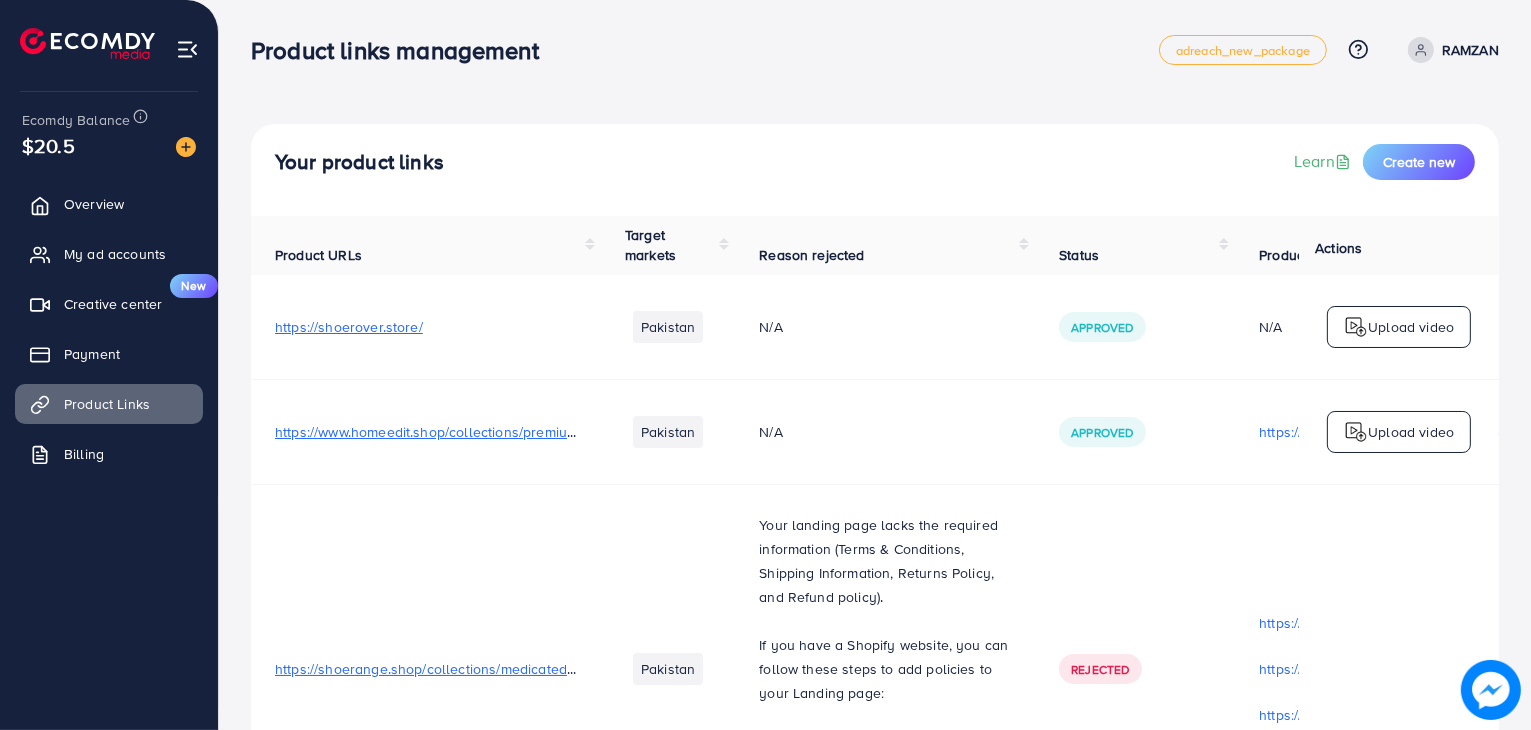 click on "If you have a Shopify website, you can follow these steps to add policies to your Landing page:" at bounding box center [883, 669] 